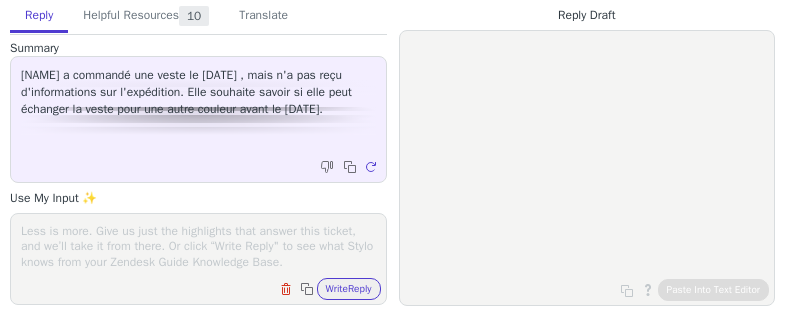 scroll, scrollTop: 0, scrollLeft: 0, axis: both 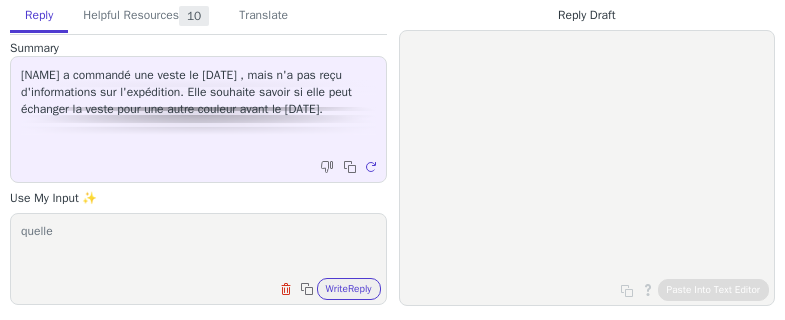 click on "quelle" at bounding box center [198, 246] 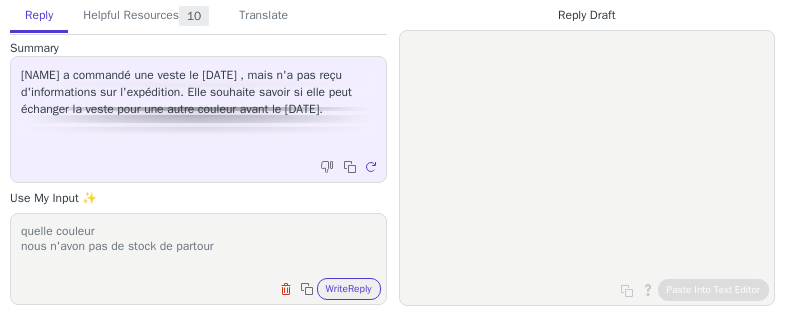 scroll, scrollTop: 16, scrollLeft: 0, axis: vertical 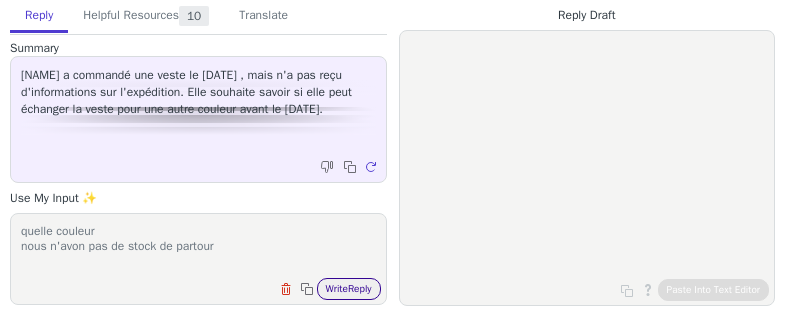 type on "quelle couleur
nous n'avon pas de stock de partour" 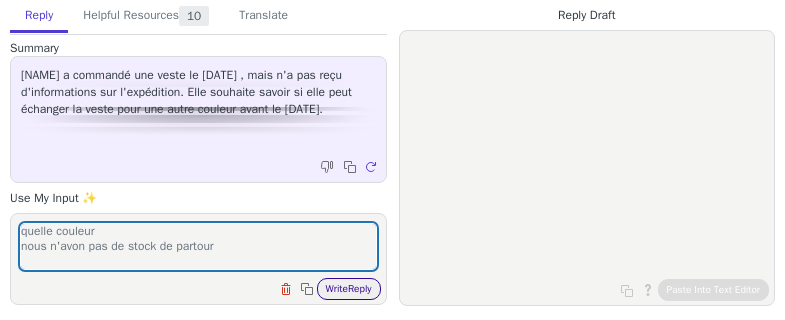 click on "Write  Reply" at bounding box center [349, 289] 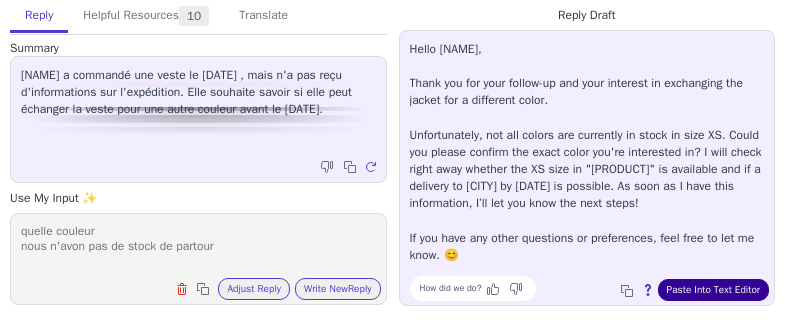 click on "Paste Into Text Editor" at bounding box center [713, 290] 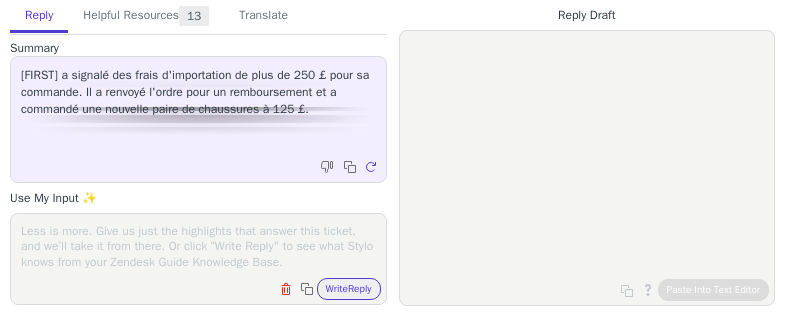 scroll, scrollTop: 0, scrollLeft: 0, axis: both 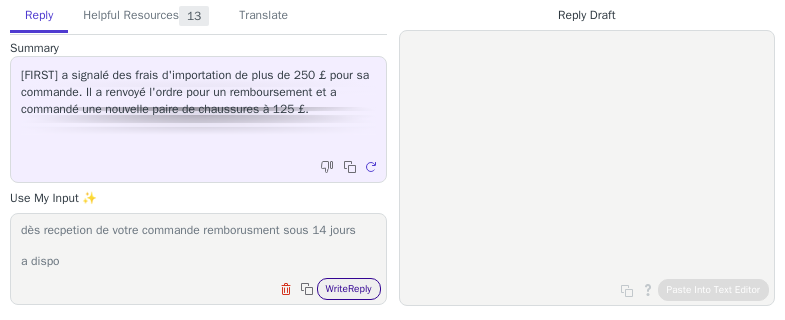 type on "dès recpetion de votre commande remborusment sous 14 jours
a dispo" 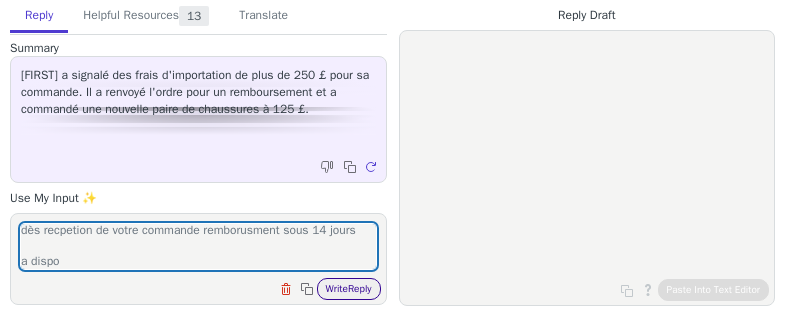 click on "Write  Reply" at bounding box center (349, 289) 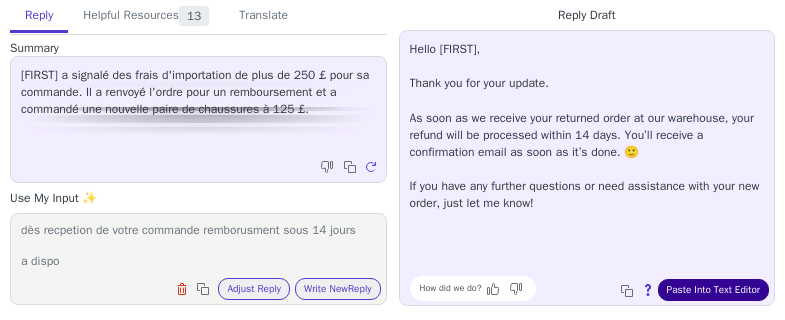 click on "Paste Into Text Editor" at bounding box center [713, 290] 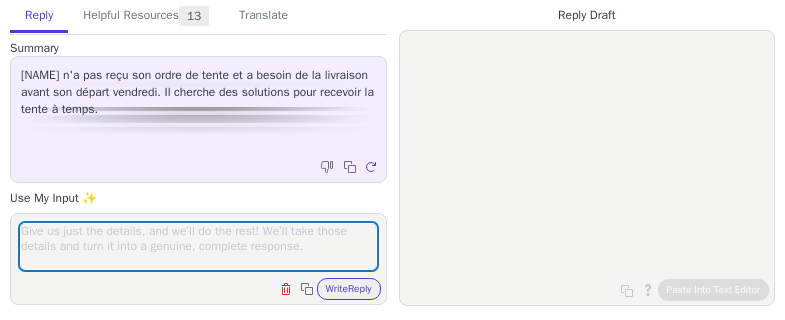 scroll, scrollTop: 0, scrollLeft: 0, axis: both 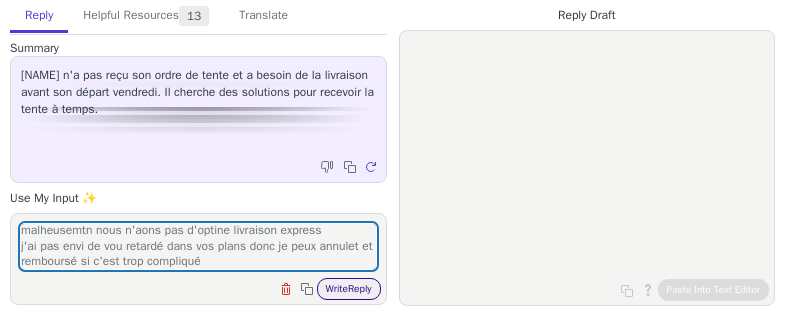 type on "5/6 jours
malheusemtn nous n'aons pas d'optine livraison express
j'ai pas envi de vou retardé dans vos plans donc je peux annulet et remboursé si c'est trop compliqué" 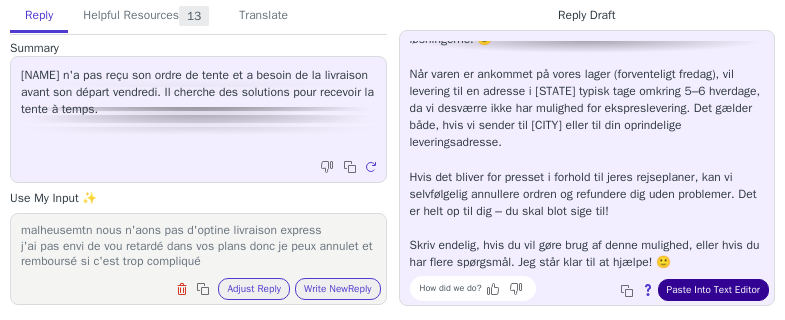 scroll, scrollTop: 62, scrollLeft: 0, axis: vertical 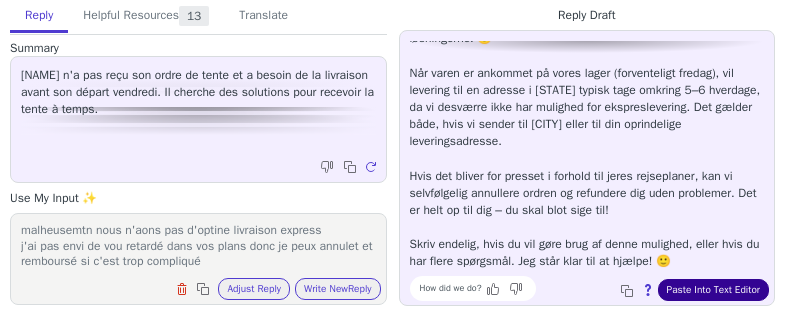 click on "Paste Into Text Editor" at bounding box center [713, 290] 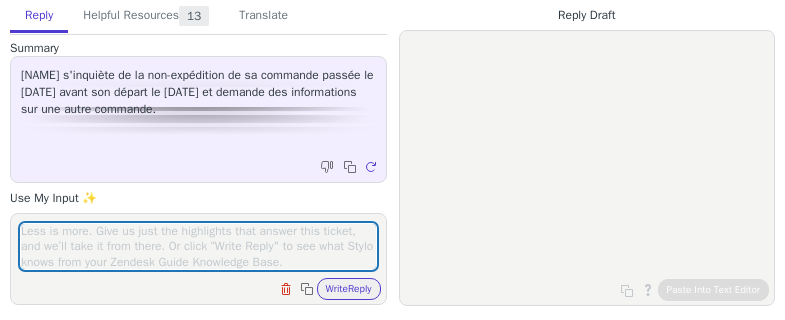 click at bounding box center [198, 246] 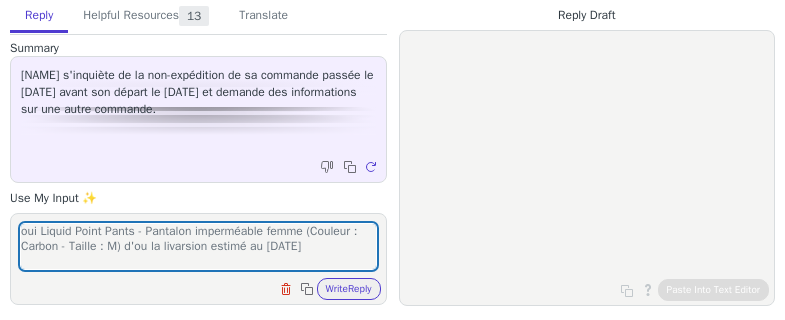 scroll, scrollTop: 16, scrollLeft: 0, axis: vertical 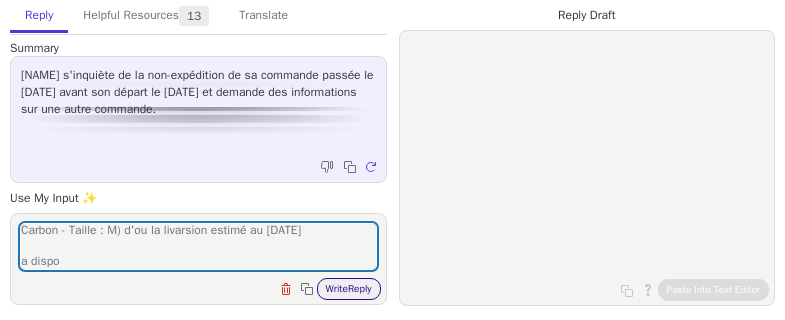 type on "oui Liquid Point Pants - Pantalon imperméable femme (Couleur : Carbon - Taille : M) d'ou la livarsion estimé au [DATE]
a dispo" 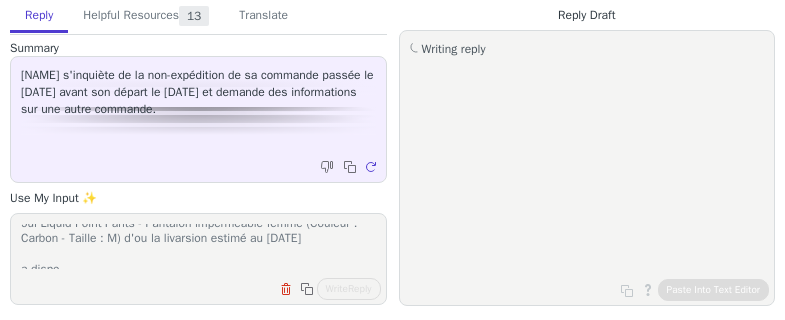 scroll, scrollTop: 0, scrollLeft: 0, axis: both 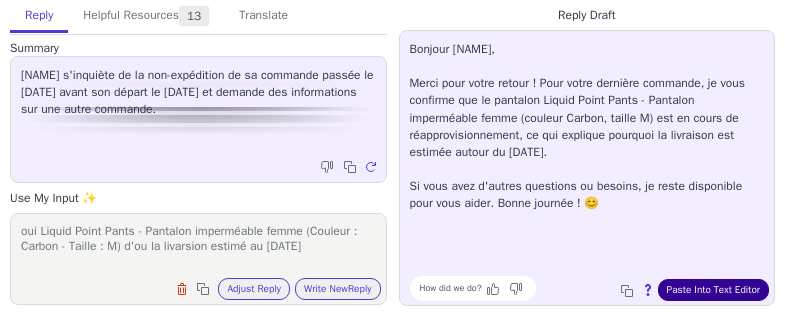 click on "Paste Into Text Editor" at bounding box center [713, 290] 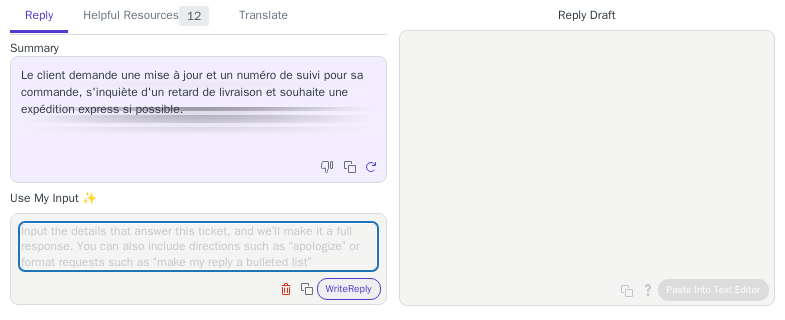 click at bounding box center [198, 246] 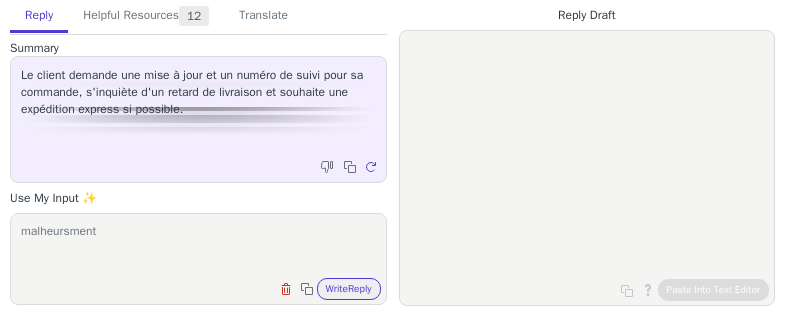 click on "malheursment" at bounding box center (198, 246) 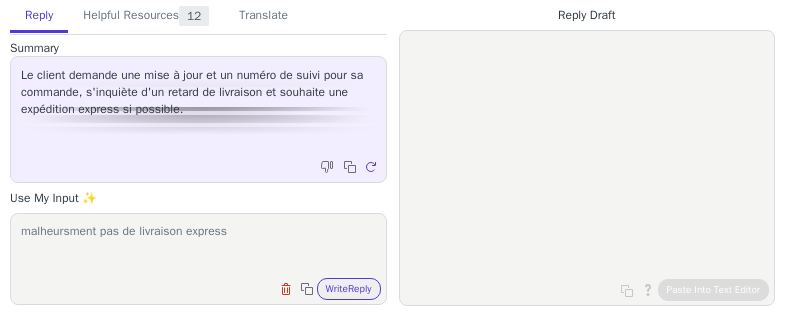 scroll, scrollTop: 1, scrollLeft: 0, axis: vertical 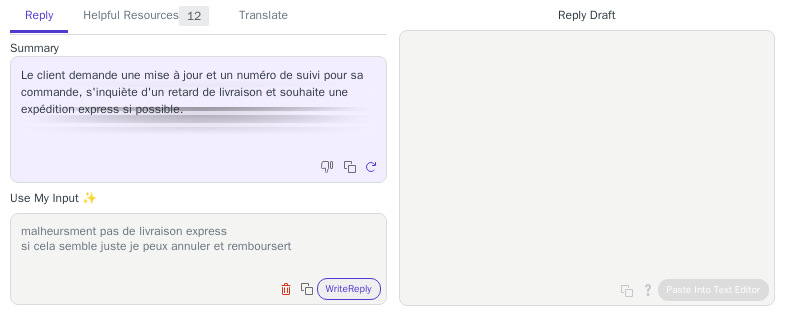 click on "malheursment pas de livraison express
si cela semble juste je peux annuler et remboursert" at bounding box center (198, 246) 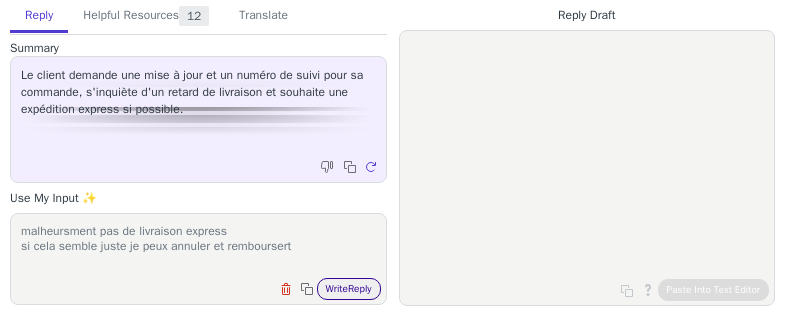 type on "malheursment pas de livraison express
si cela semble juste je peux annuler et remboursert" 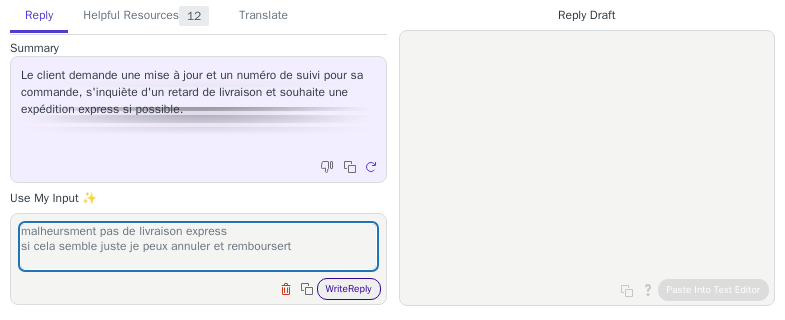 click on "Write  Reply" at bounding box center (349, 289) 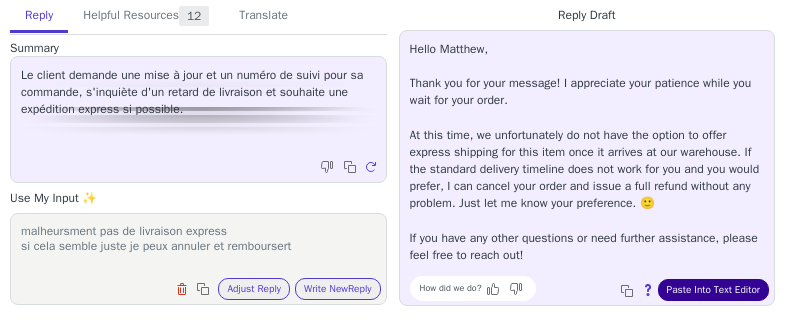 click on "Paste Into Text Editor" at bounding box center [713, 290] 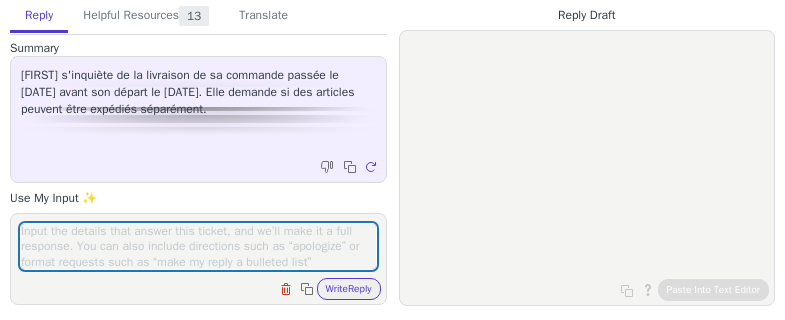 scroll, scrollTop: 0, scrollLeft: 0, axis: both 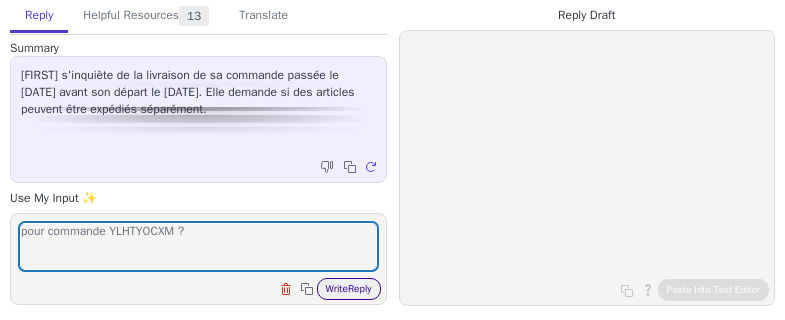 type on "pour commande YLHTYOCXM ?" 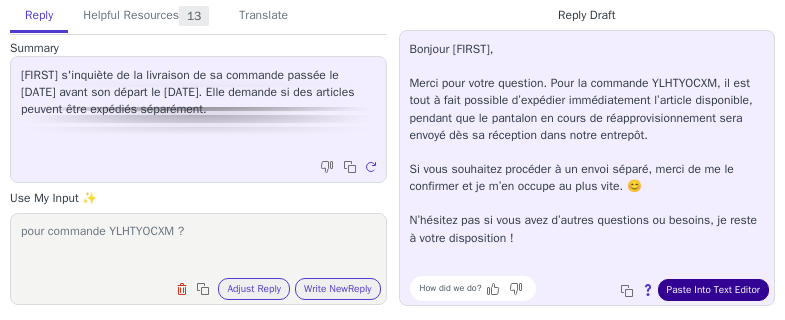 click on "Paste Into Text Editor" at bounding box center (713, 290) 